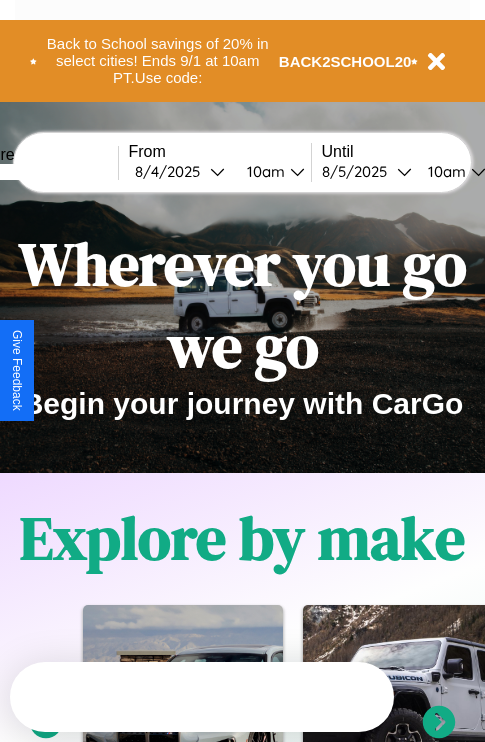 scroll, scrollTop: 136, scrollLeft: 0, axis: vertical 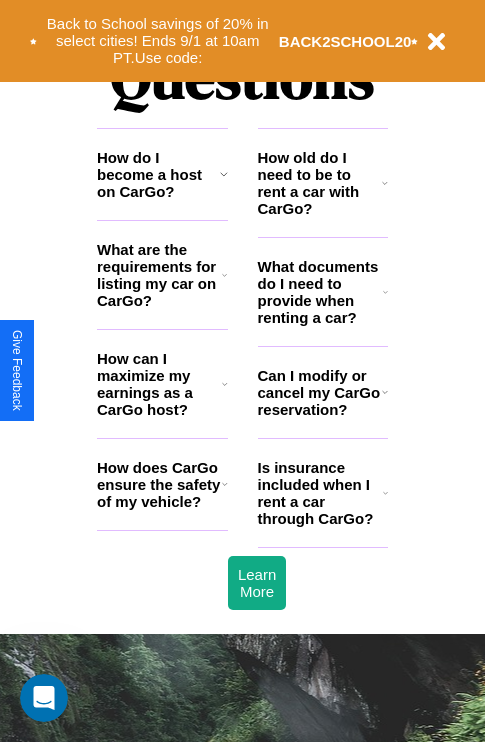 click 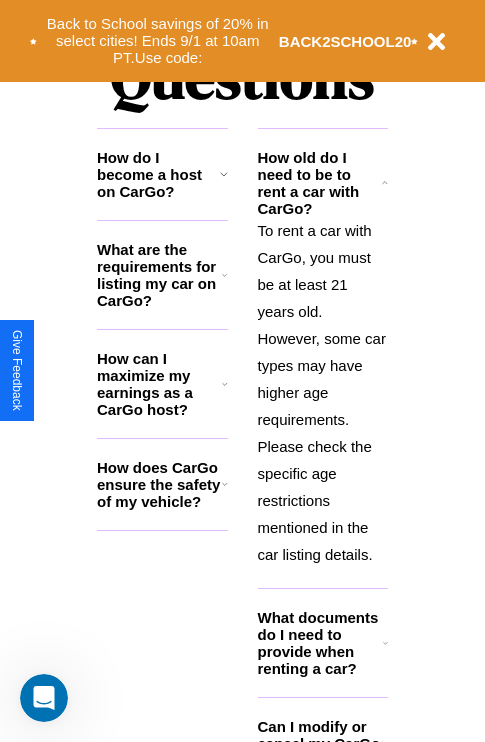 click on "How do I become a host on CarGo?" at bounding box center (158, 174) 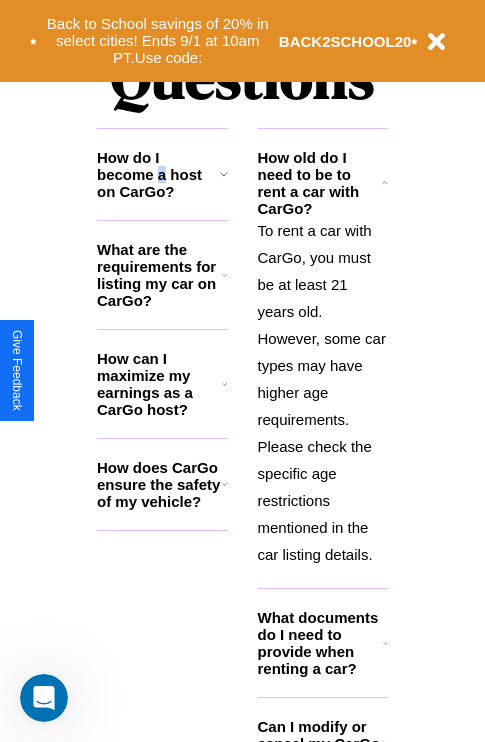 click on "How do I become a host on CarGo?" at bounding box center [158, 174] 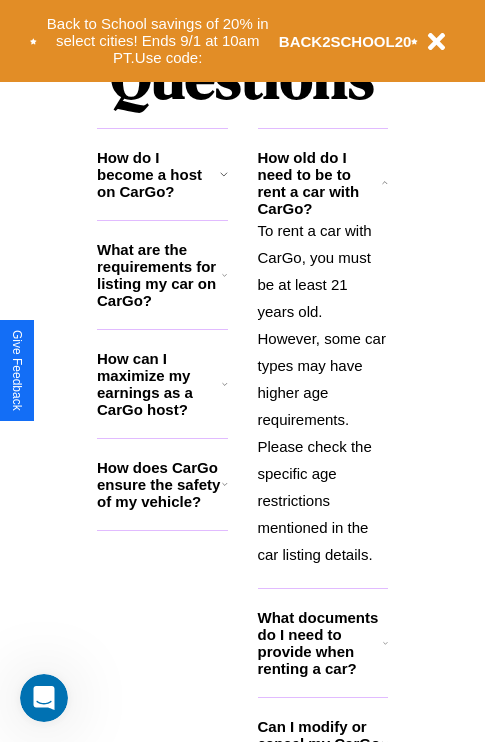 click on "What are the requirements for listing my car on CarGo?" at bounding box center [159, 275] 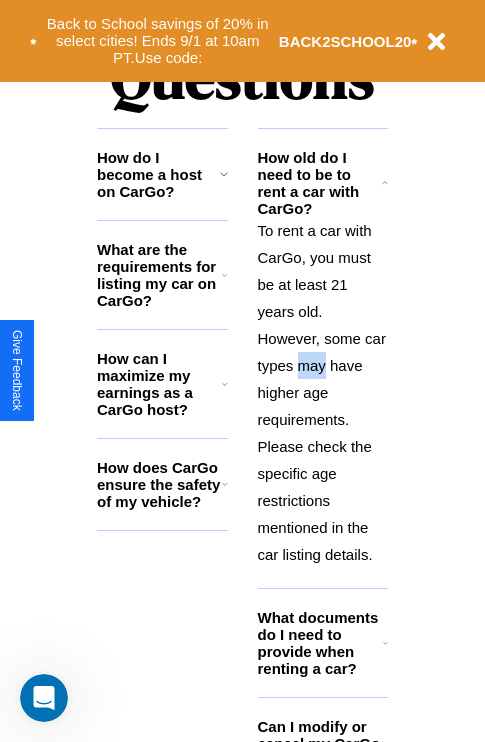 click on "What are the requirements for listing my car on CarGo?" at bounding box center [159, 275] 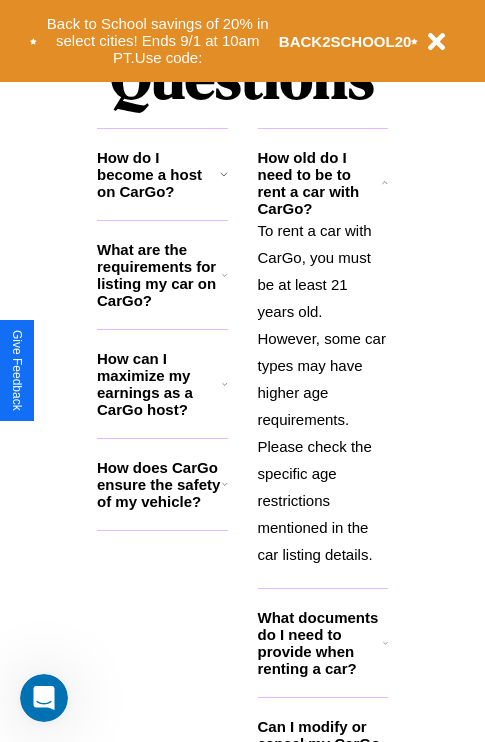 click on "How can I maximize my earnings as a CarGo host?" at bounding box center [159, 384] 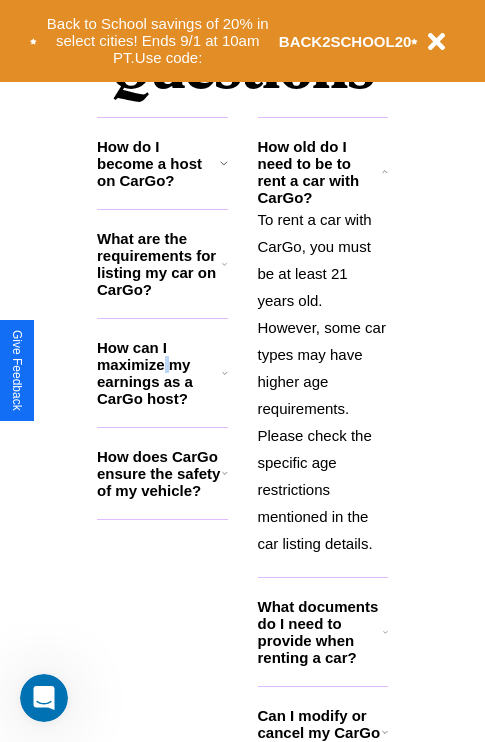 scroll, scrollTop: 2347, scrollLeft: 0, axis: vertical 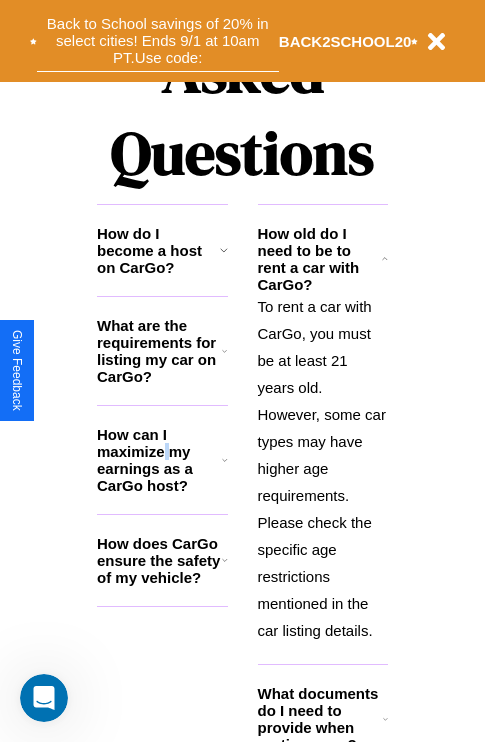 click on "Back to School savings of 20% in select cities! Ends 9/1 at 10am PT.  Use code:" at bounding box center (158, 41) 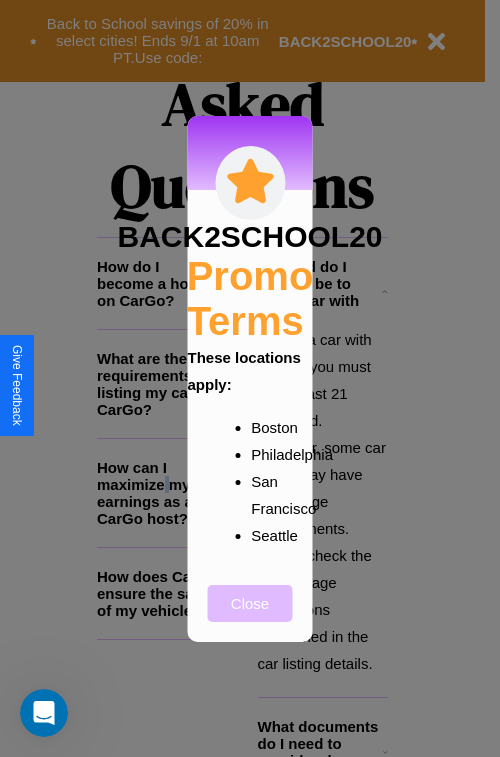 click on "Close" at bounding box center [250, 603] 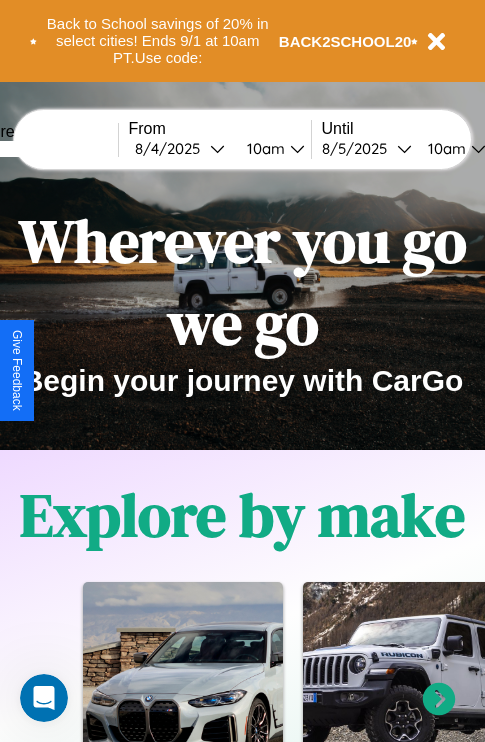 scroll, scrollTop: 0, scrollLeft: 0, axis: both 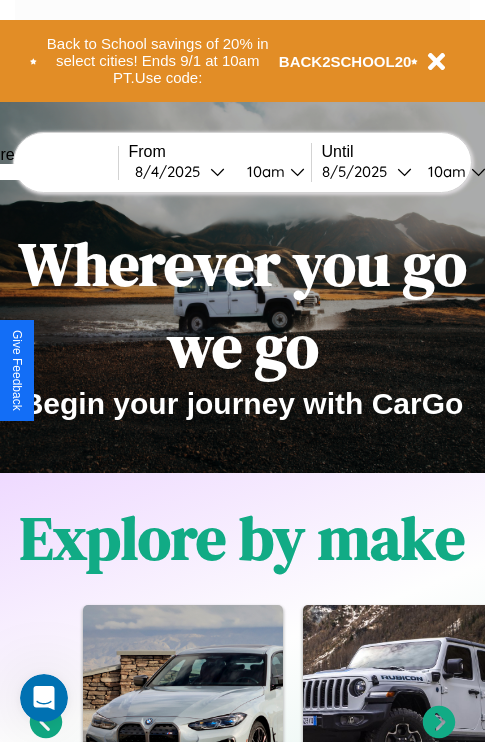 click at bounding box center (43, 172) 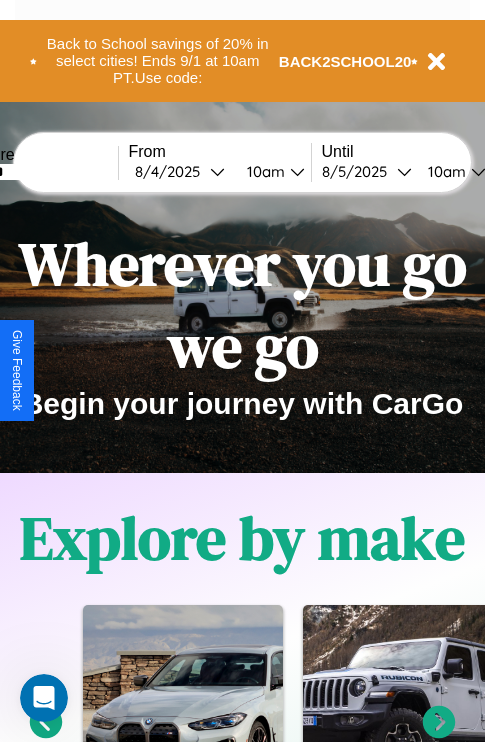 type on "******" 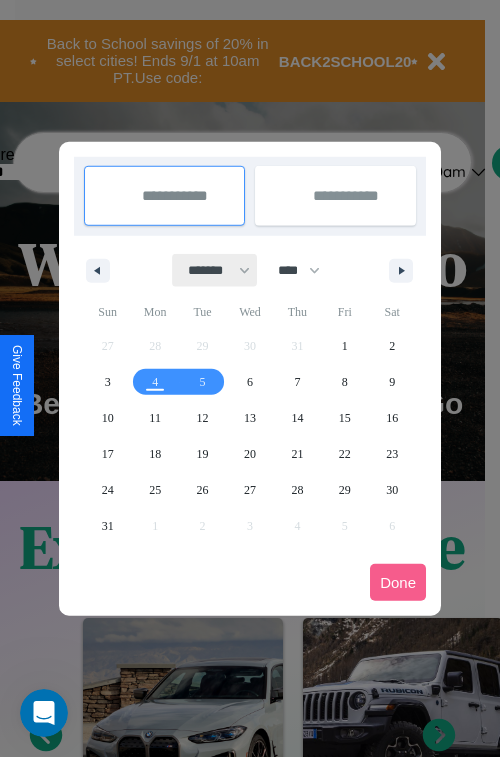 click on "******* ******** ***** ***** *** **** **** ****** ********* ******* ******** ********" at bounding box center [215, 270] 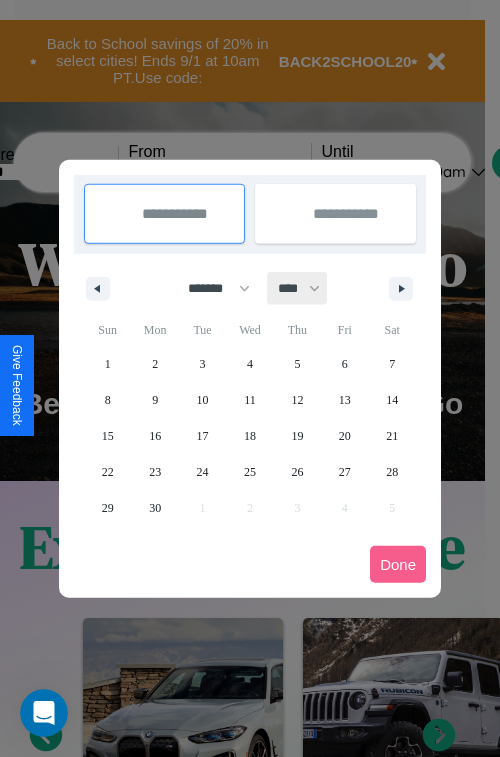 click on "**** **** **** **** **** **** **** **** **** **** **** **** **** **** **** **** **** **** **** **** **** **** **** **** **** **** **** **** **** **** **** **** **** **** **** **** **** **** **** **** **** **** **** **** **** **** **** **** **** **** **** **** **** **** **** **** **** **** **** **** **** **** **** **** **** **** **** **** **** **** **** **** **** **** **** **** **** **** **** **** **** **** **** **** **** **** **** **** **** **** **** **** **** **** **** **** **** **** **** **** **** **** **** **** **** **** **** **** **** **** **** **** **** **** **** **** **** **** **** **** ****" at bounding box center (298, 288) 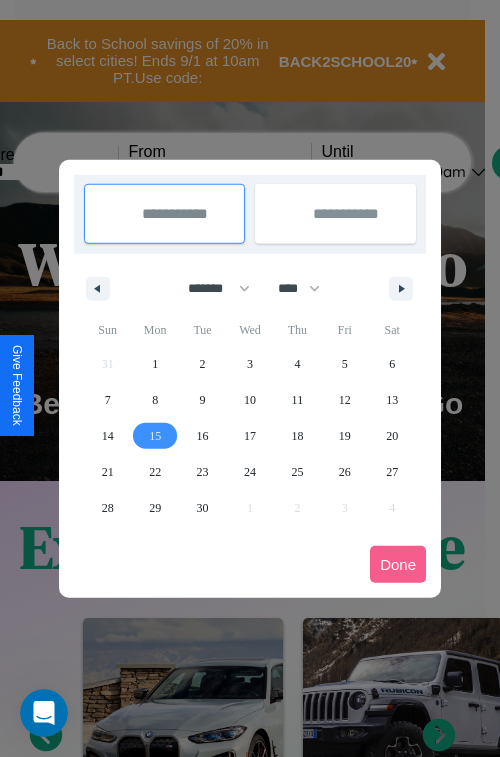 click on "15" at bounding box center (155, 436) 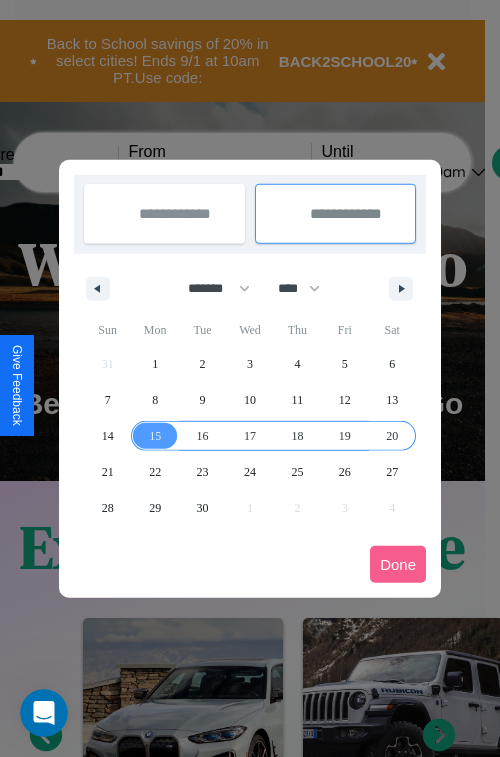 click on "20" at bounding box center [392, 436] 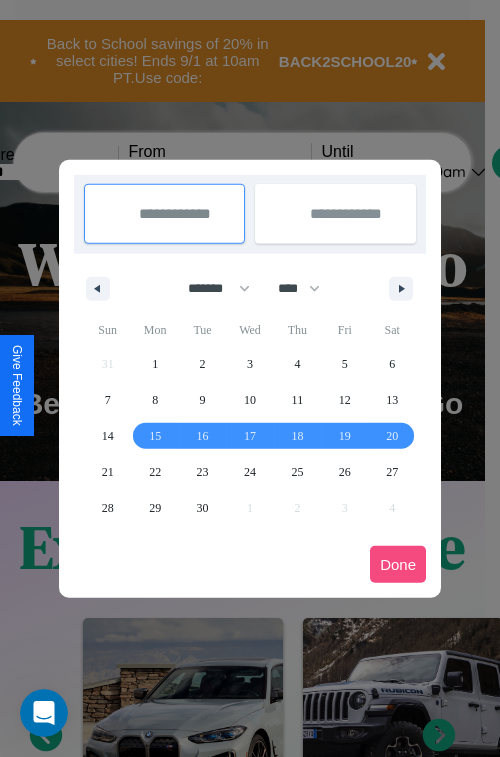 click on "Done" at bounding box center (398, 564) 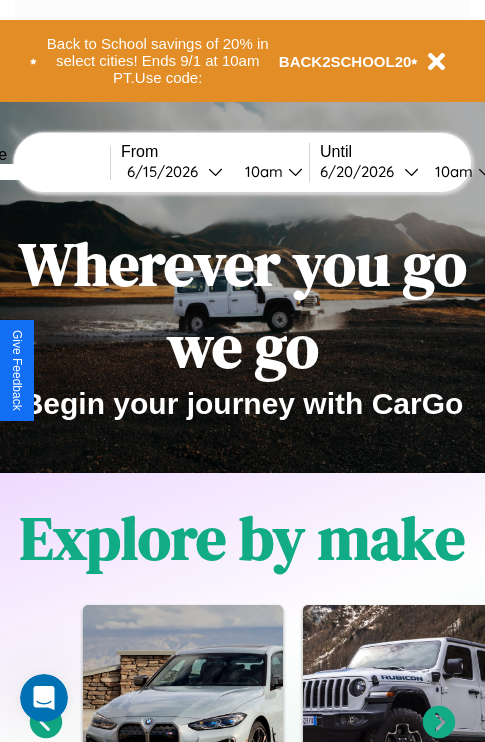 scroll, scrollTop: 0, scrollLeft: 76, axis: horizontal 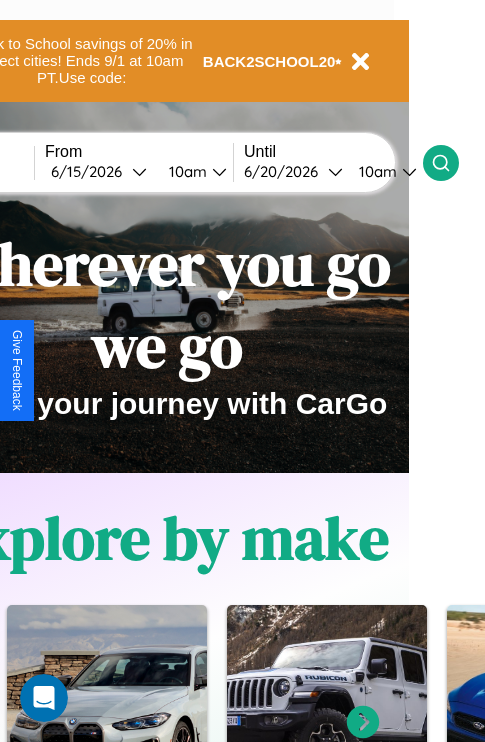 click 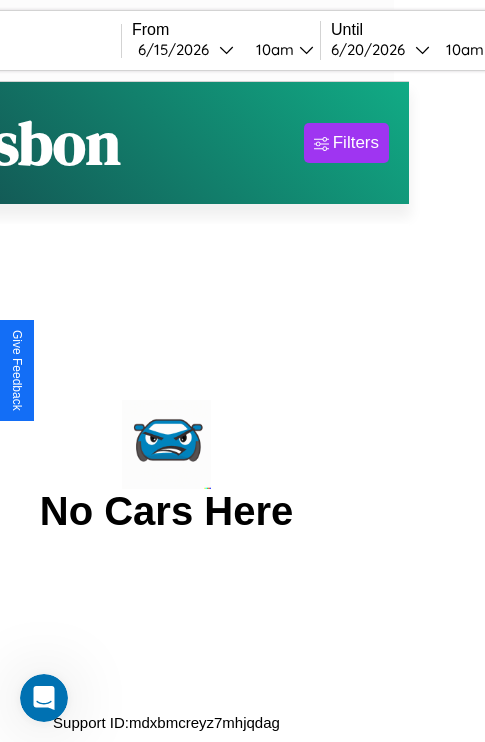 scroll, scrollTop: 0, scrollLeft: 0, axis: both 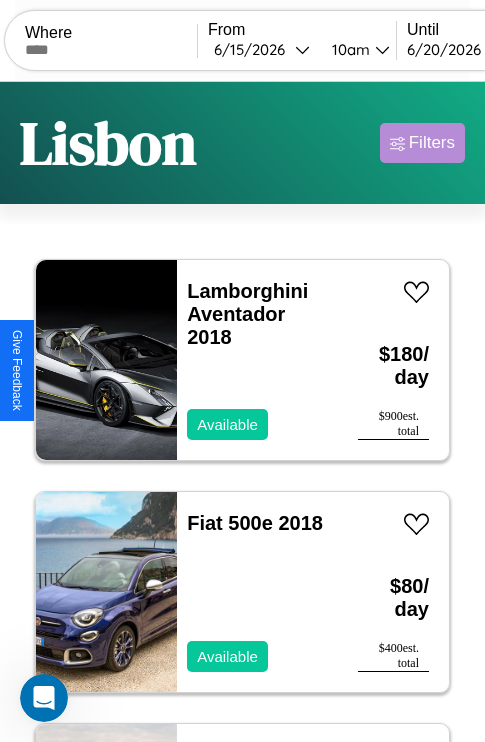 click on "Filters" at bounding box center (432, 143) 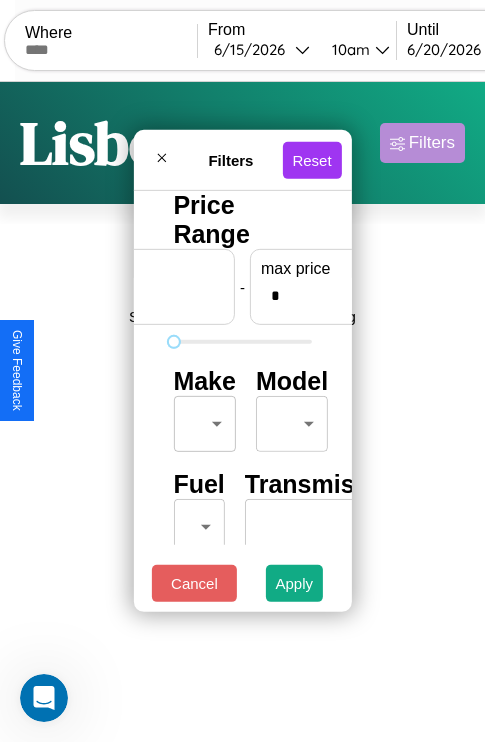 scroll, scrollTop: 0, scrollLeft: 124, axis: horizontal 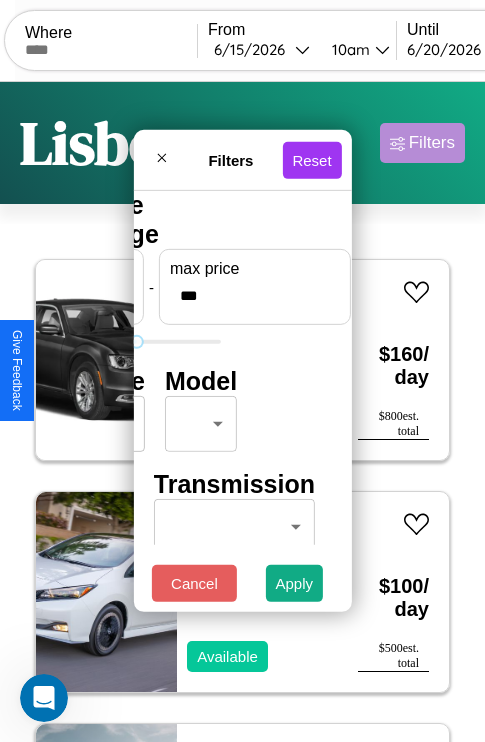 type on "***" 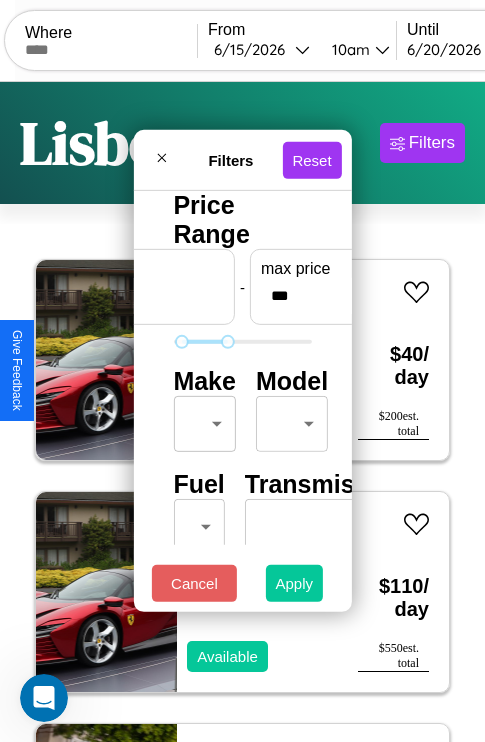 type on "**" 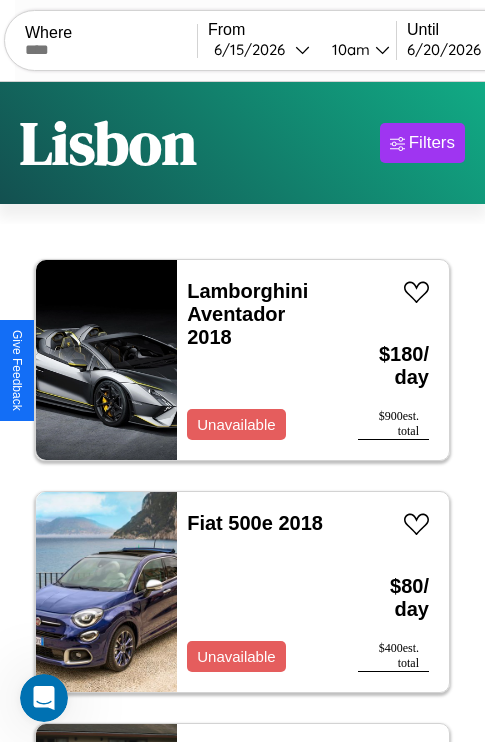 scroll, scrollTop: 89, scrollLeft: 0, axis: vertical 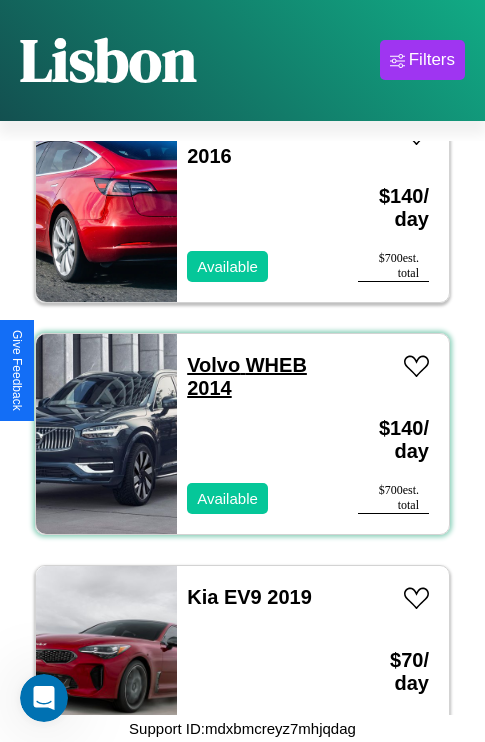 click on "Volvo   WHEB   2014" at bounding box center (247, 376) 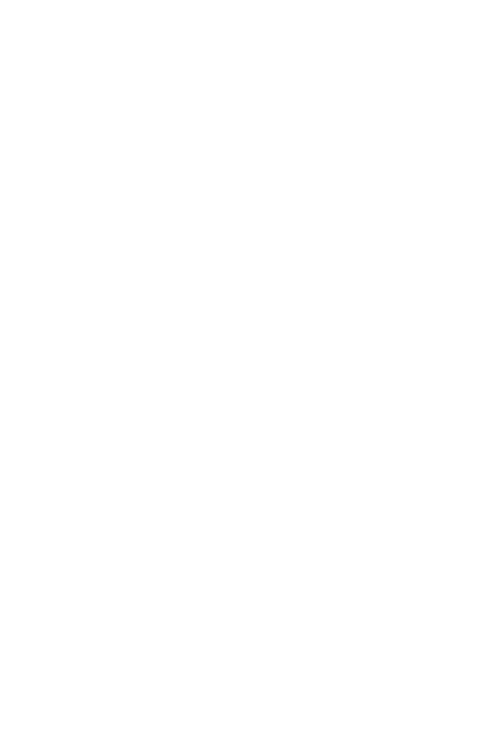 scroll, scrollTop: 0, scrollLeft: 0, axis: both 